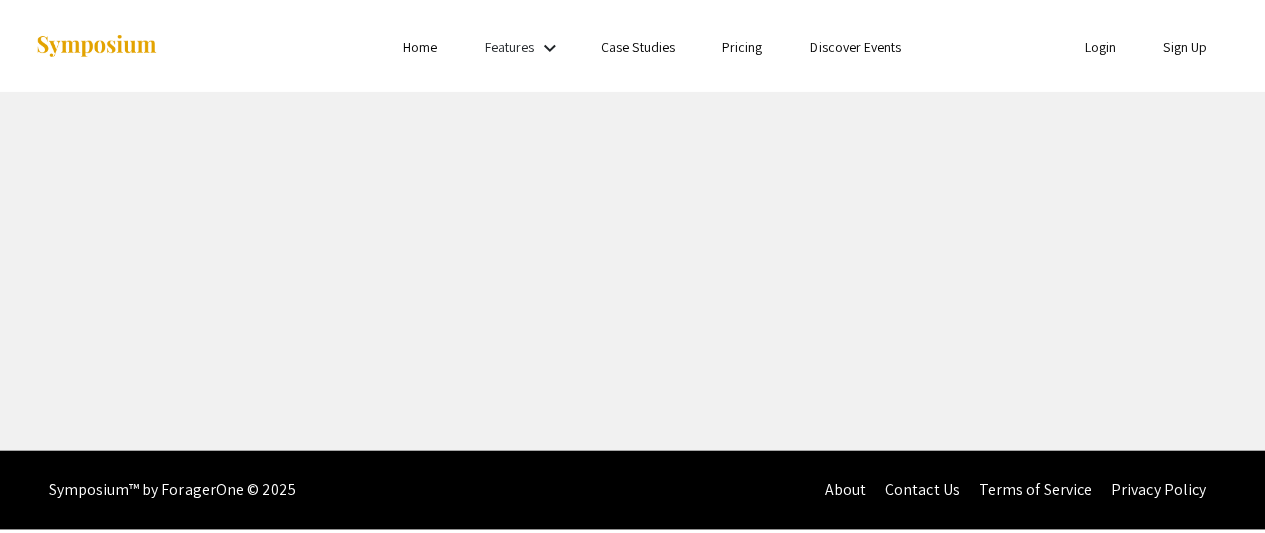 scroll, scrollTop: 0, scrollLeft: 0, axis: both 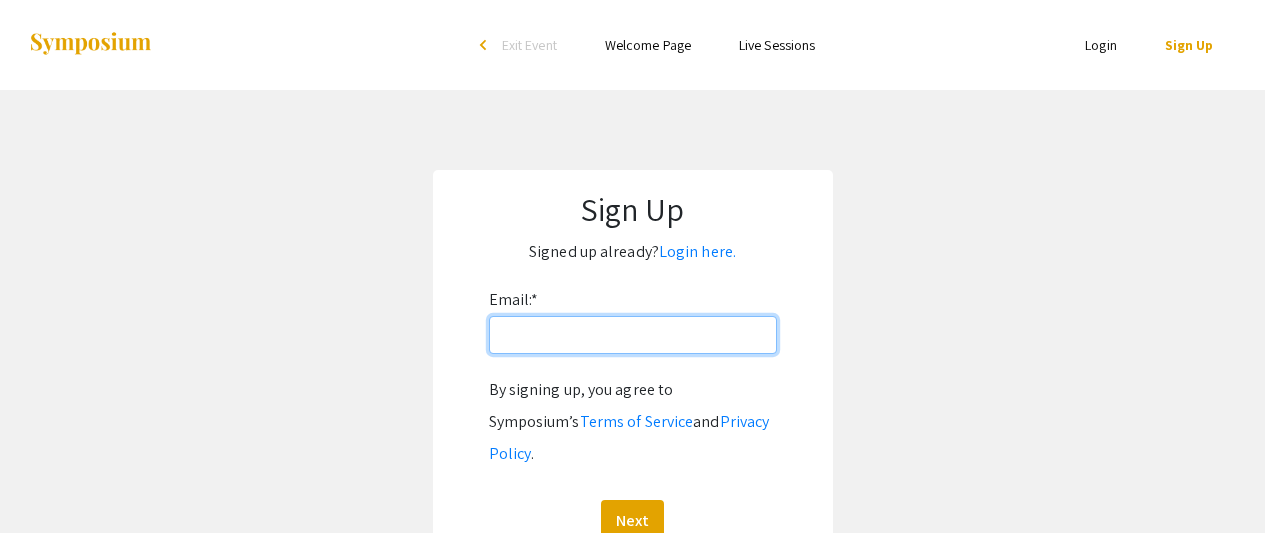 click on "Email:  *" at bounding box center (633, 335) 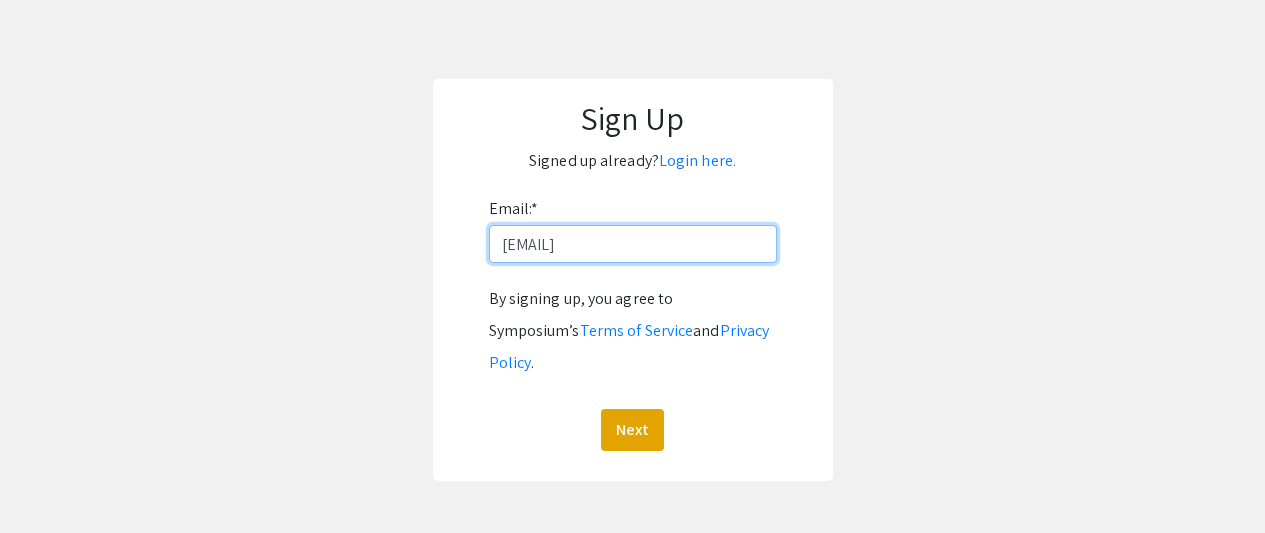 scroll, scrollTop: 167, scrollLeft: 0, axis: vertical 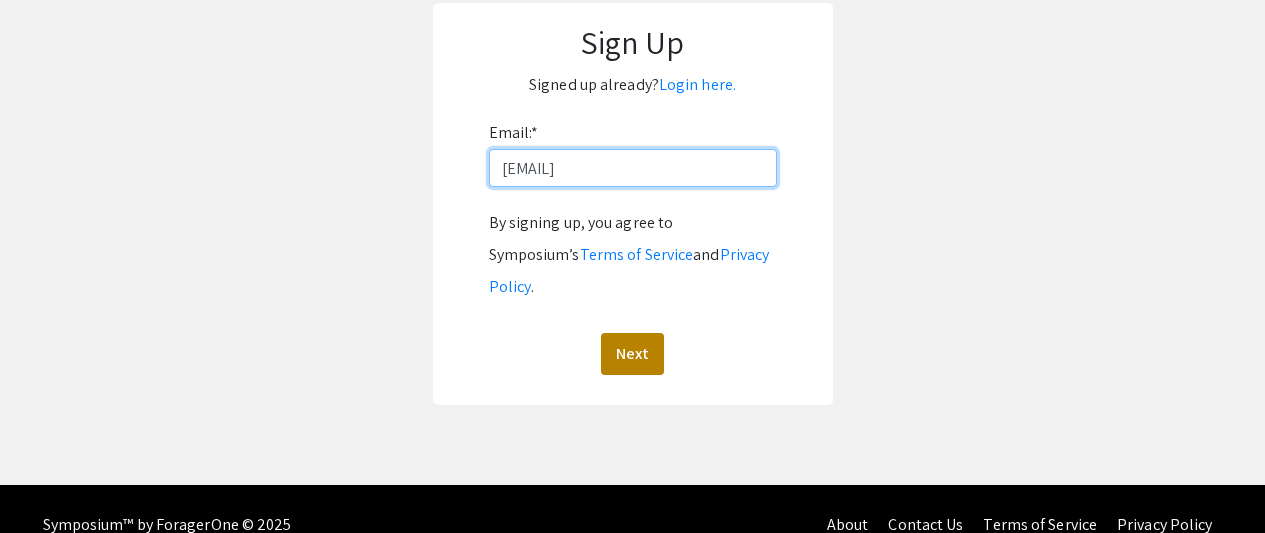 type on "[EMAIL]" 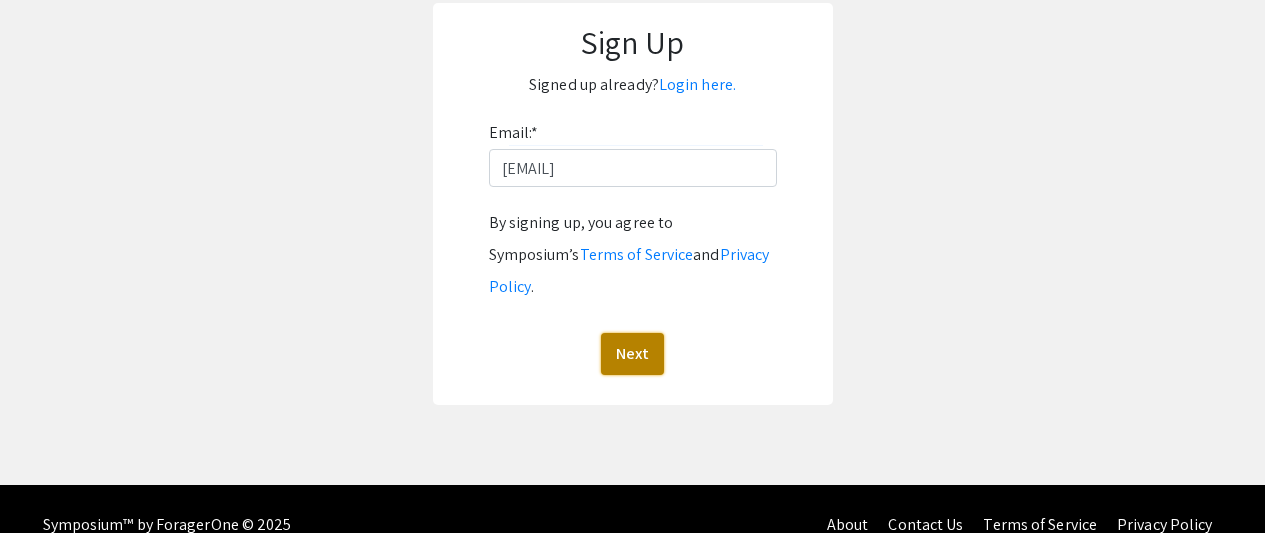click on "Next" 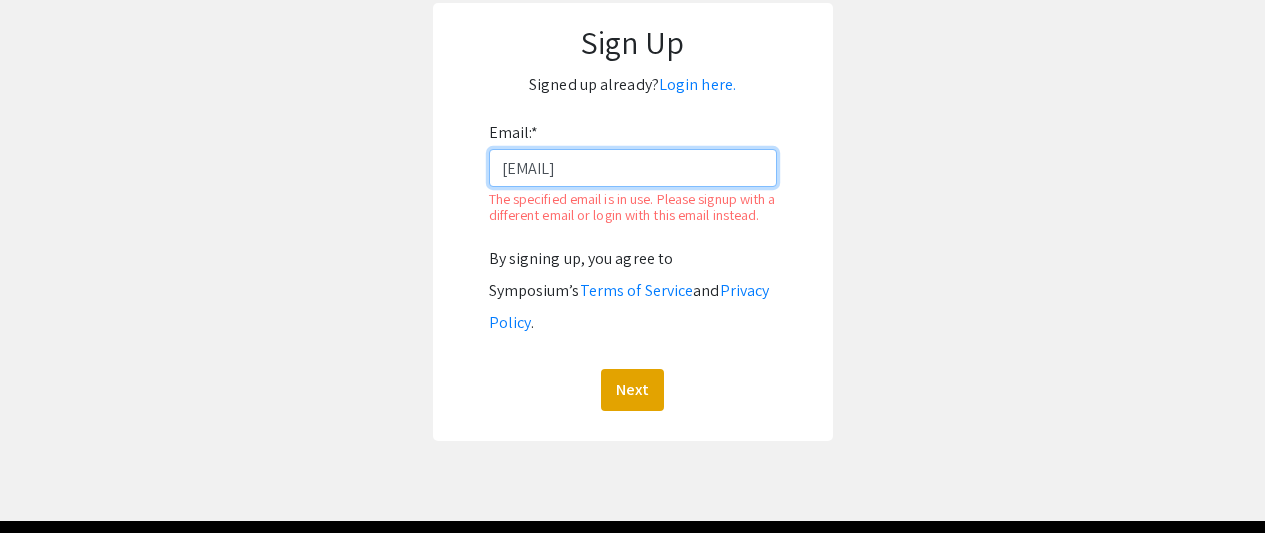 drag, startPoint x: 703, startPoint y: 174, endPoint x: 25, endPoint y: 162, distance: 678.1062 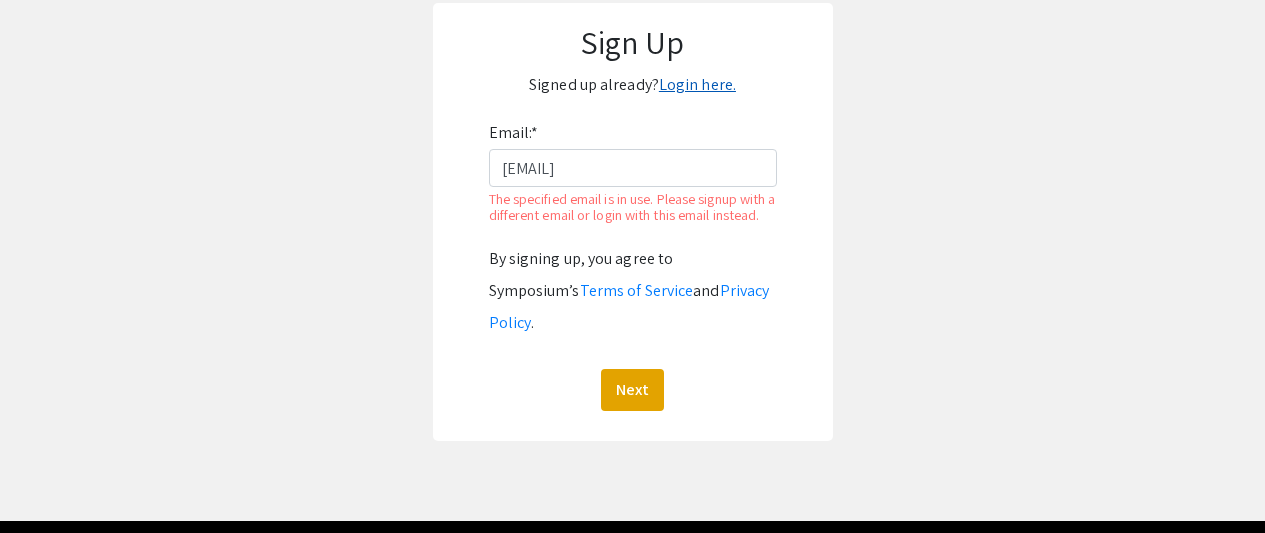 click on "Login here." 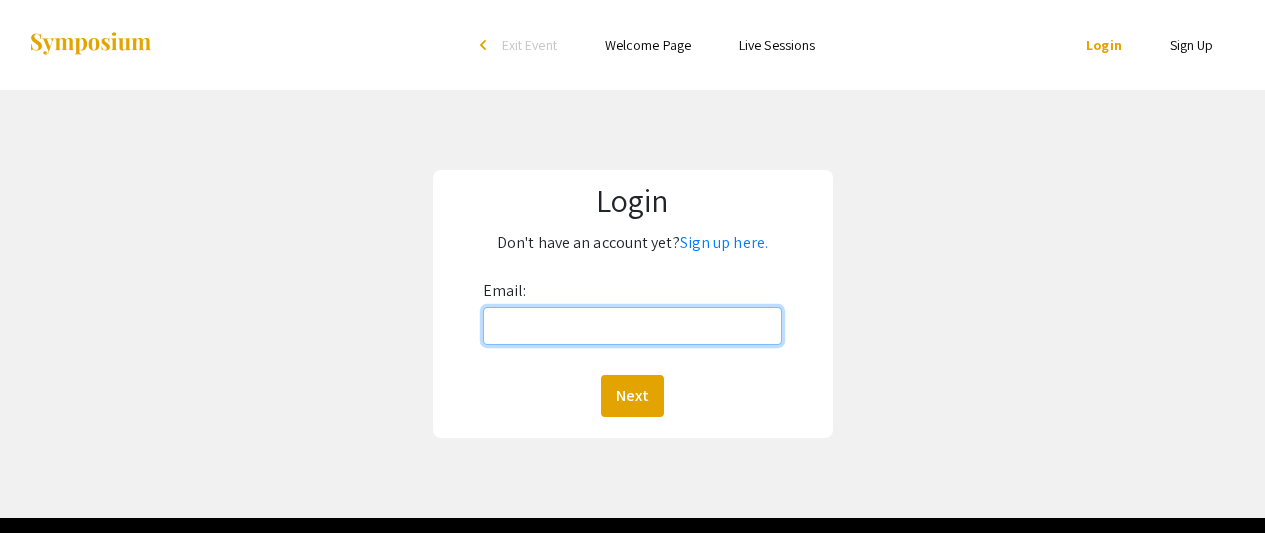 click on "Email:" at bounding box center (633, 326) 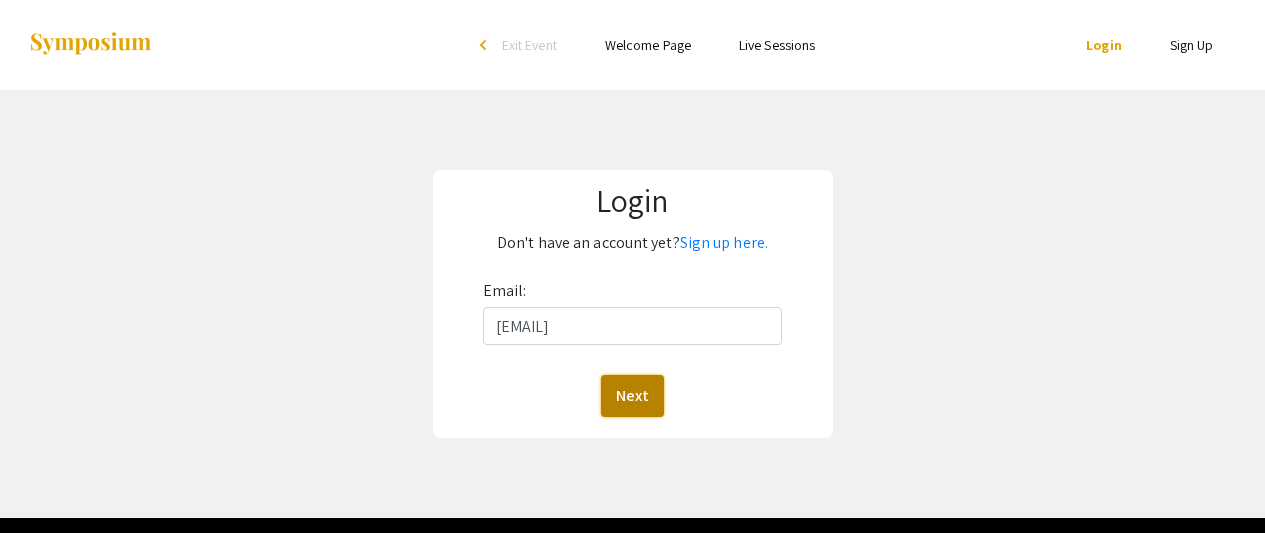 click on "Next" 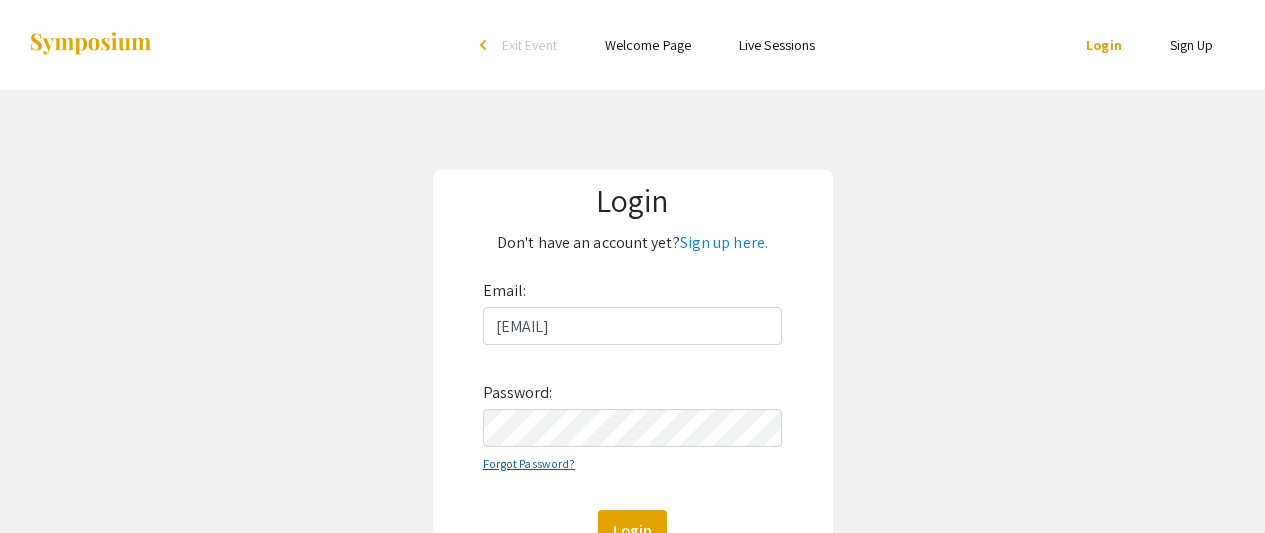 click on "Forgot Password?" 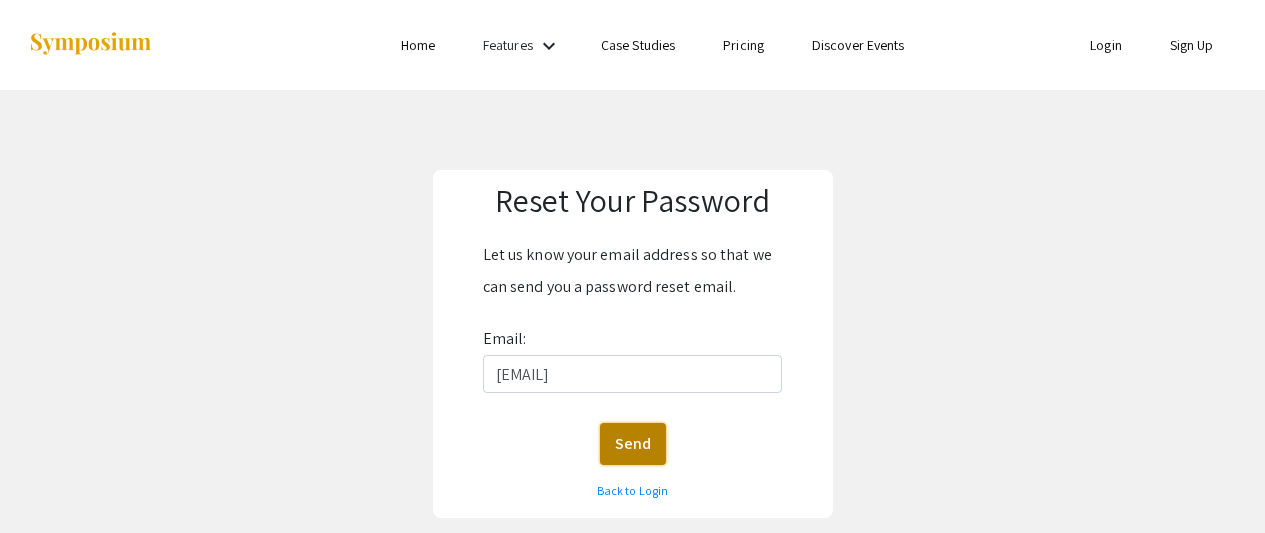 click on "Send" 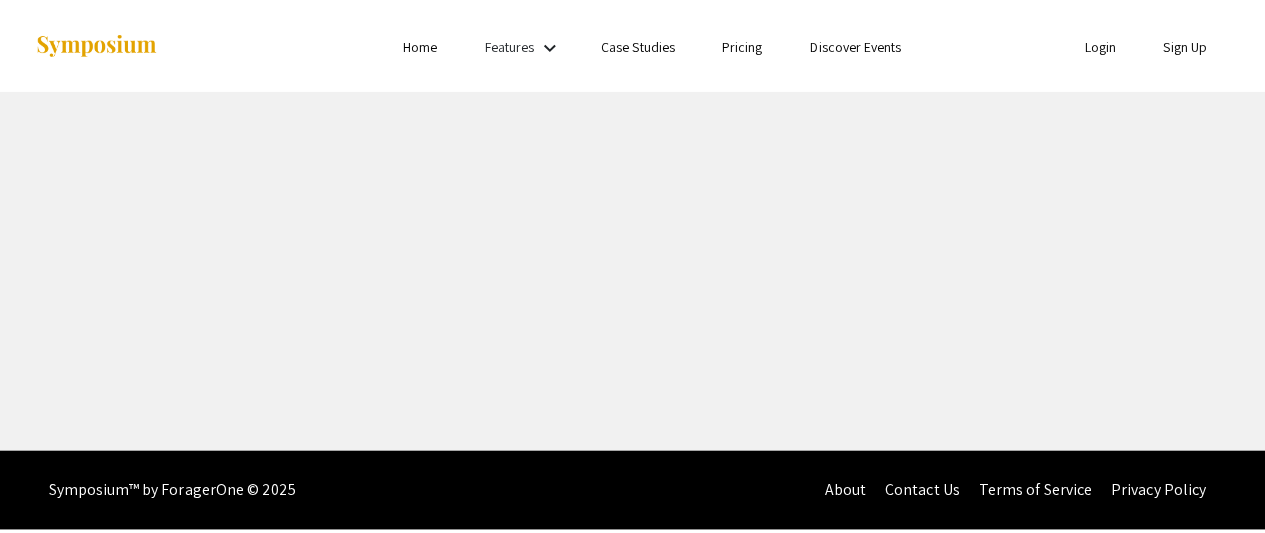 scroll, scrollTop: 0, scrollLeft: 0, axis: both 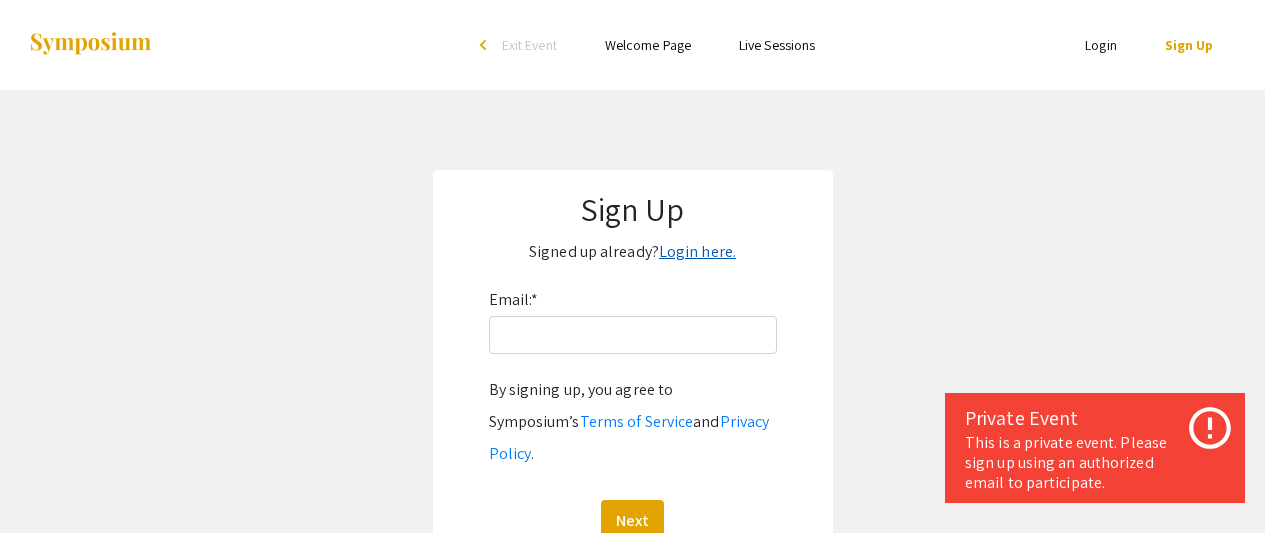 click on "Login here." 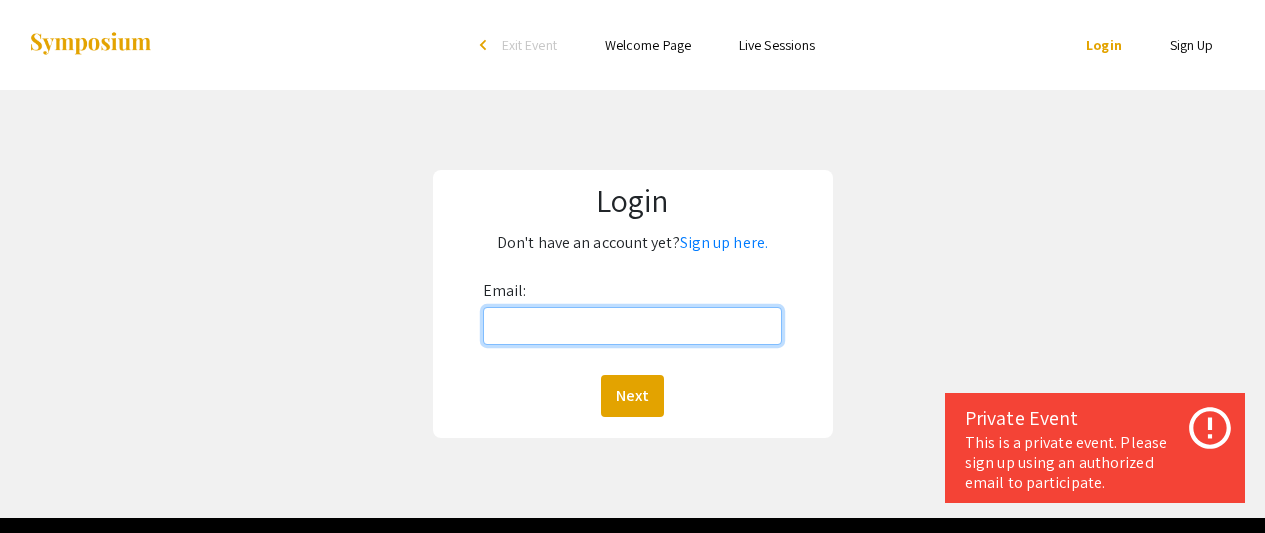 click on "Email:" at bounding box center [633, 326] 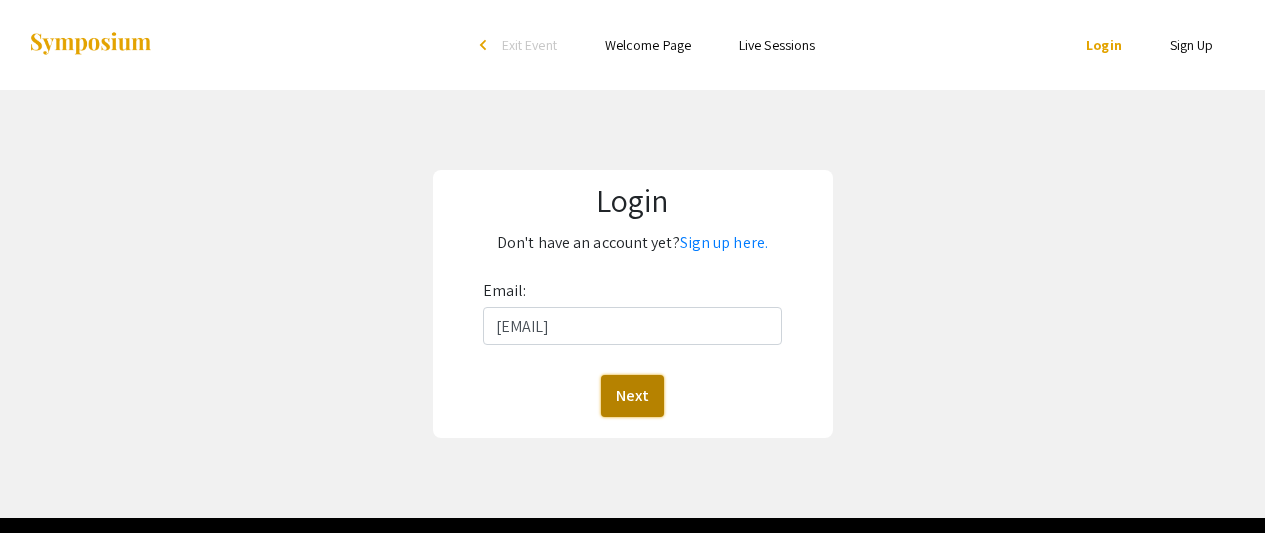 click on "Next" 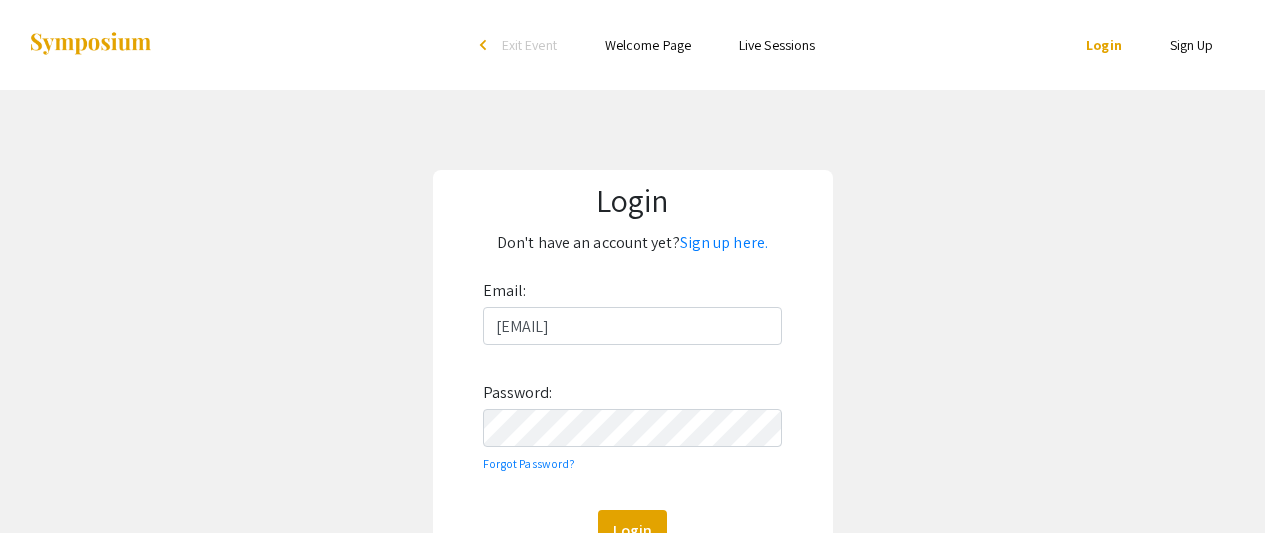 click on "Login  Don't have an account yet?  Sign up here. Email: deboors2@unr.edu Password: Forgot Password?  Login" 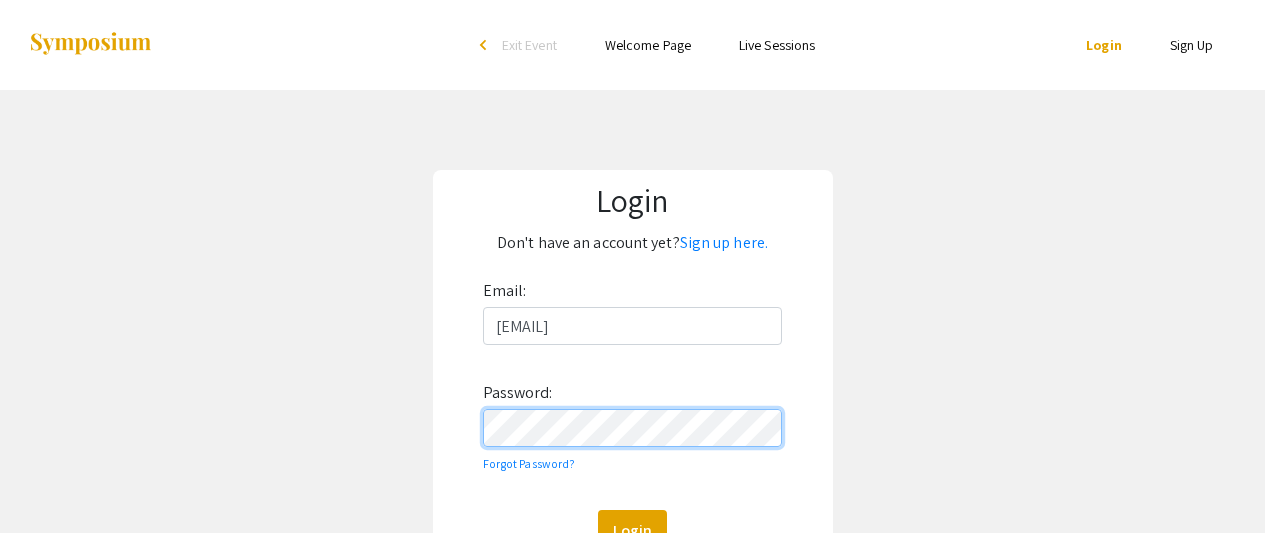 click on "Login" 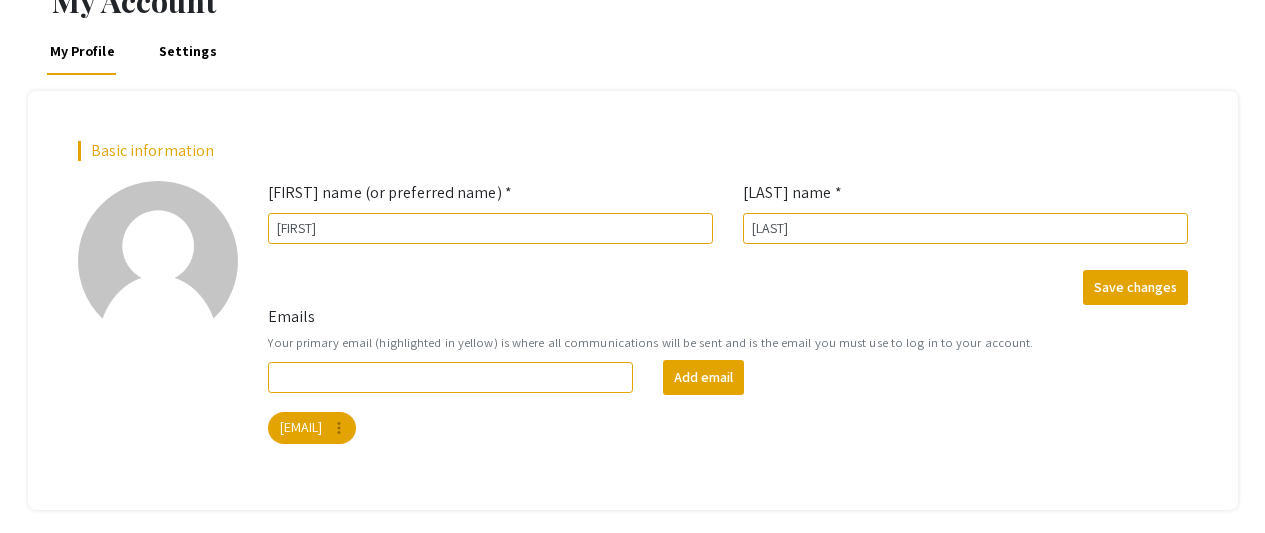 scroll, scrollTop: 194, scrollLeft: 0, axis: vertical 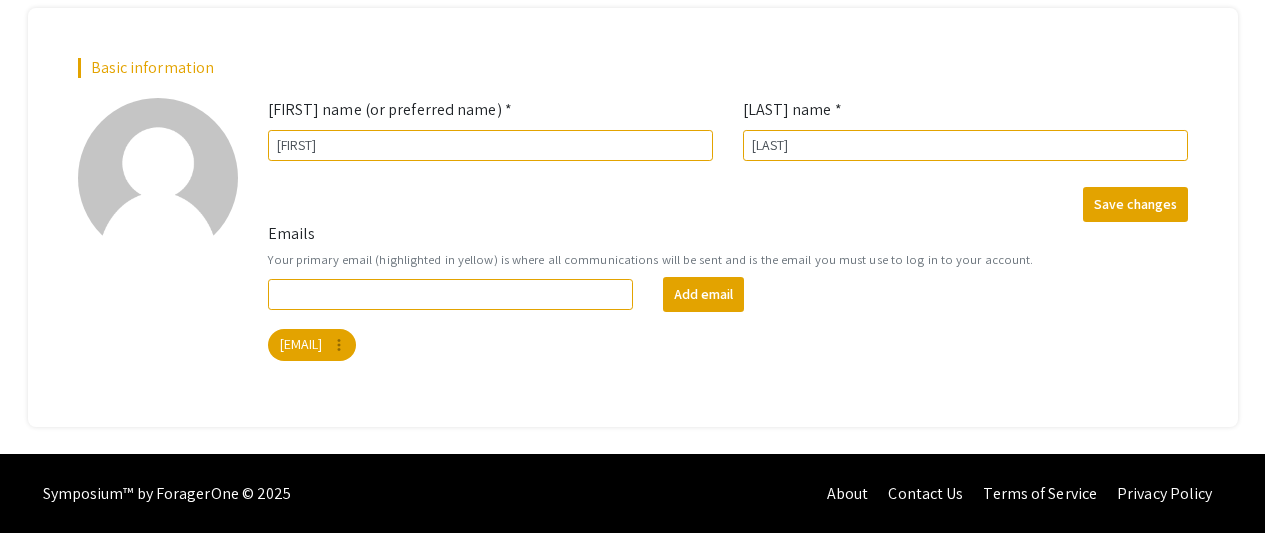 click on "Emails  Your primary email (highlighted in yellow) is where all communications will be sent and is the email you must use to log in to your account.  Add email  deboors2@unr.edu  more_vert" 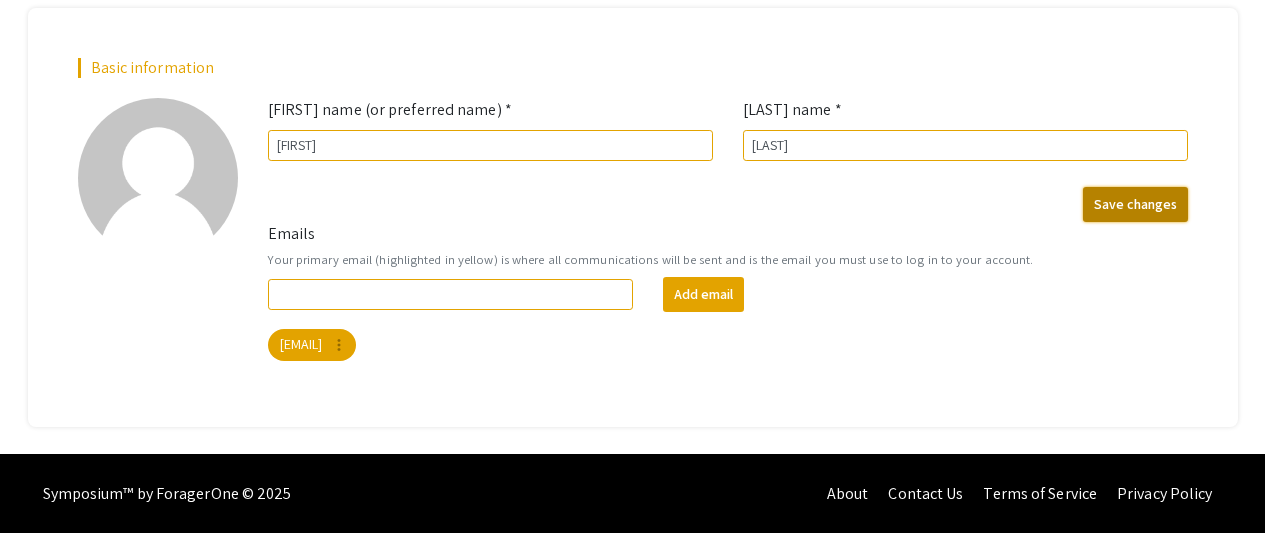 click on "Save changes" 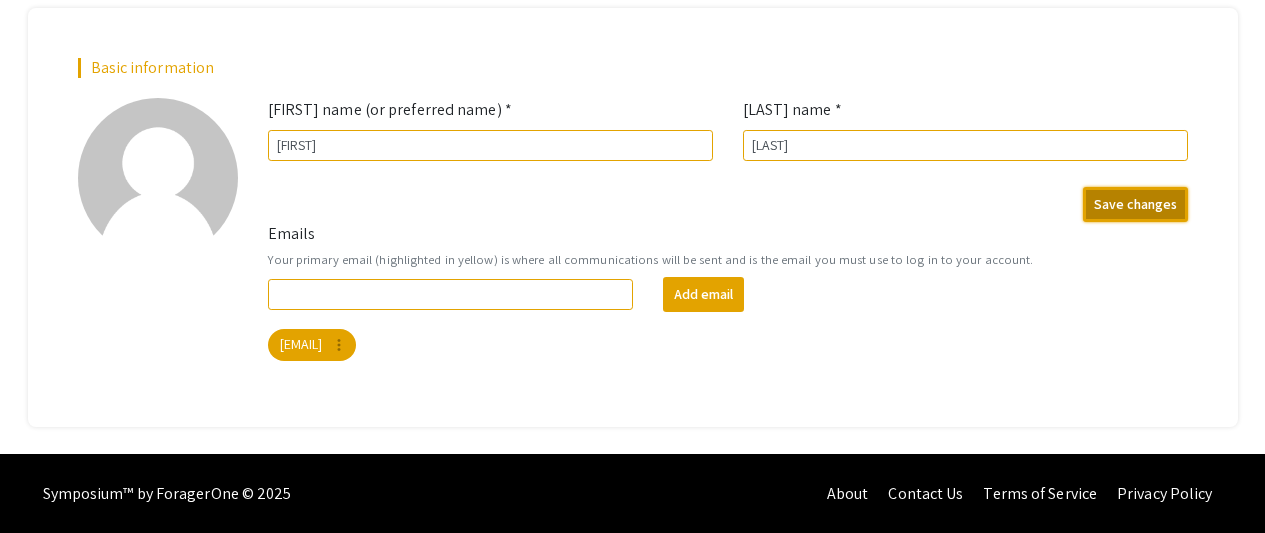 scroll, scrollTop: 0, scrollLeft: 0, axis: both 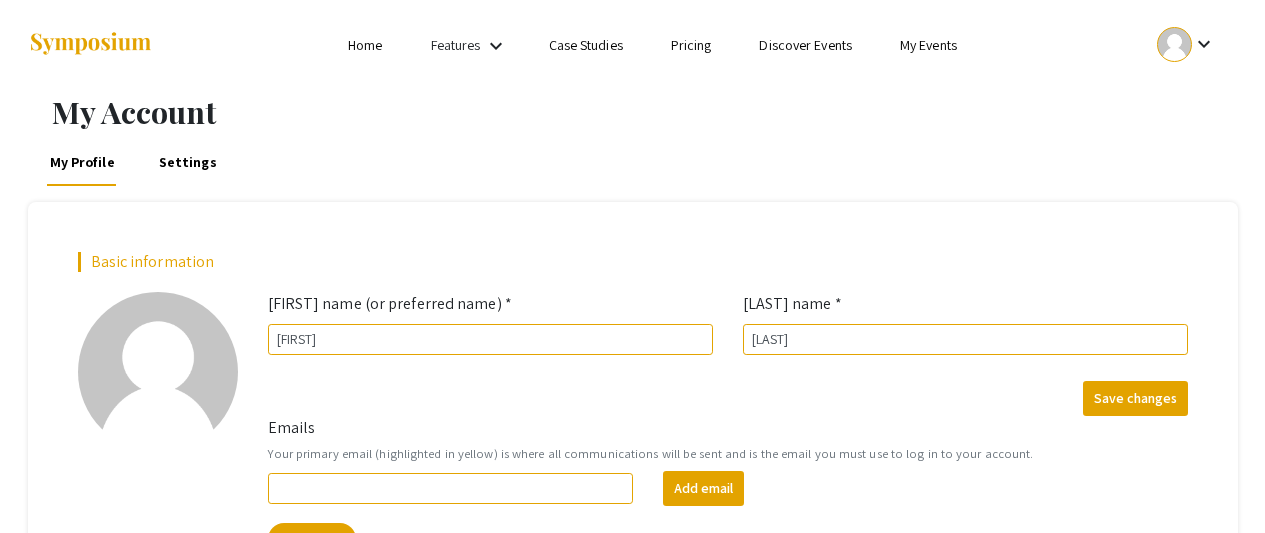 click on "My Events" at bounding box center (928, 45) 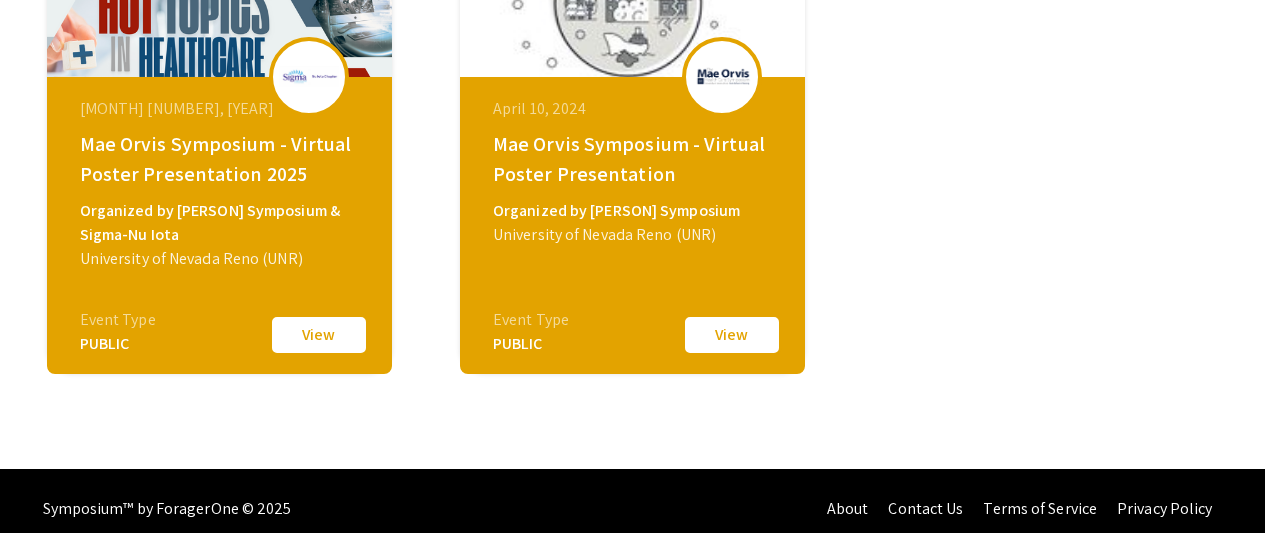 scroll, scrollTop: 0, scrollLeft: 0, axis: both 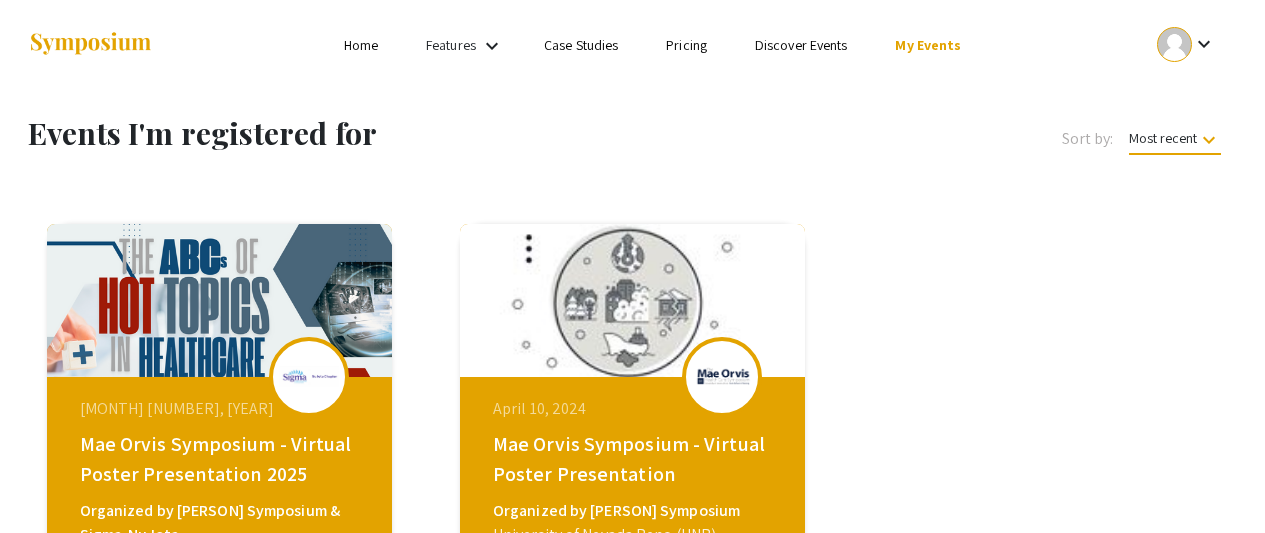 click on "Discover Events" at bounding box center [801, 45] 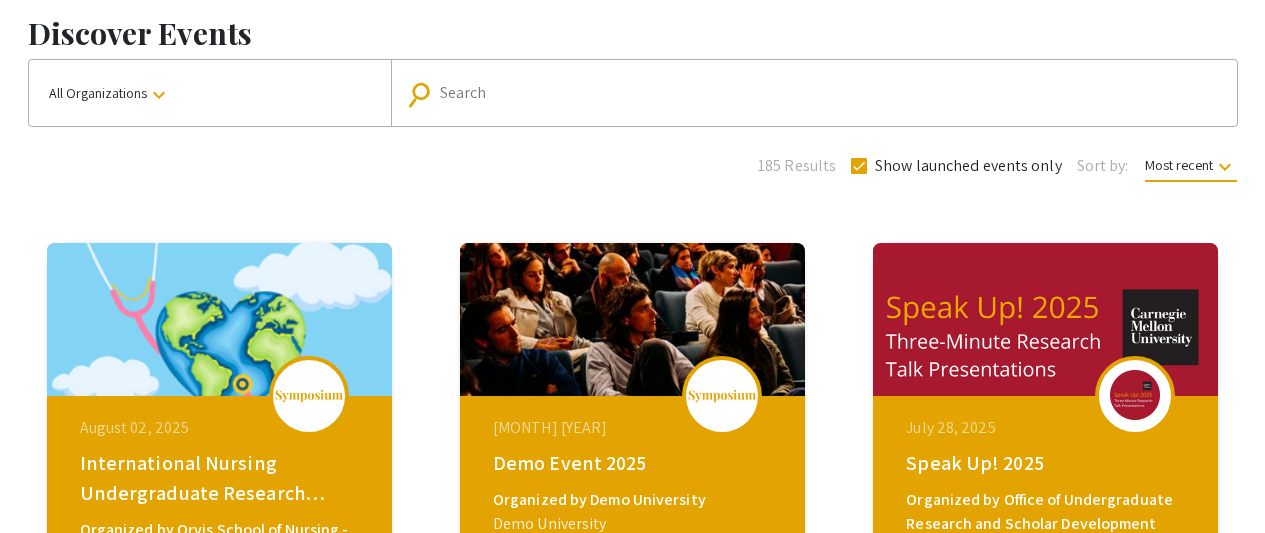 scroll, scrollTop: 0, scrollLeft: 0, axis: both 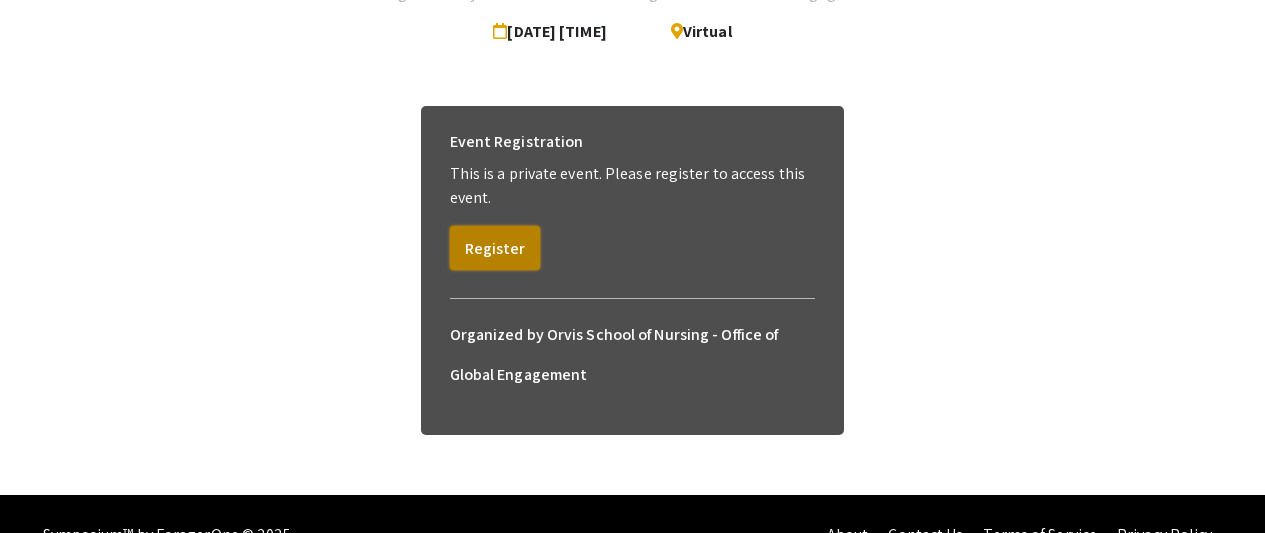 click on "Register" 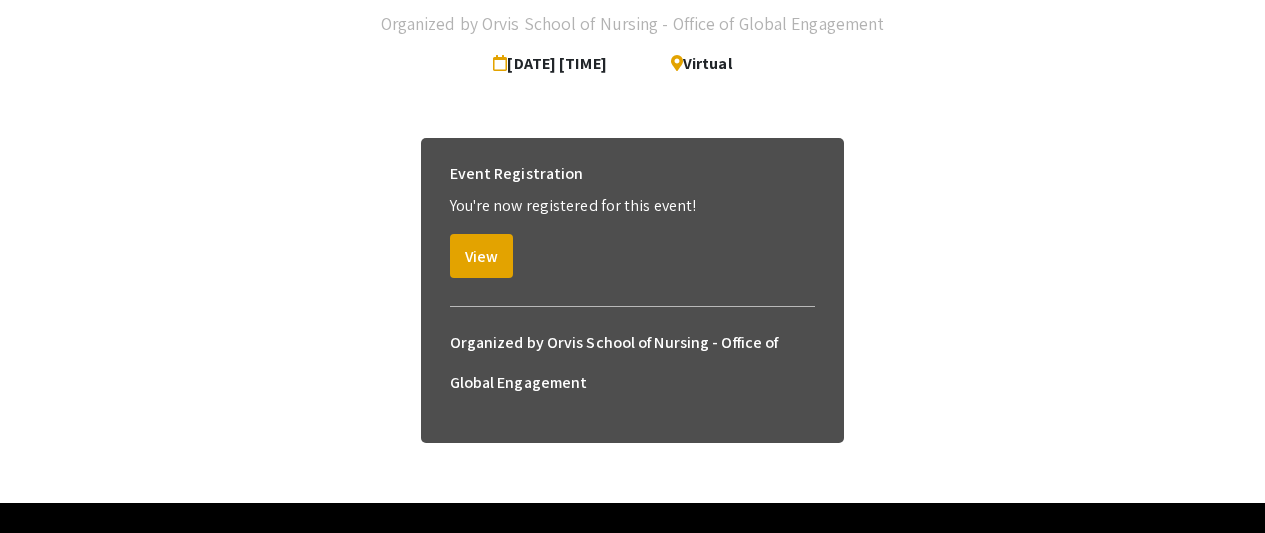 scroll, scrollTop: 200, scrollLeft: 0, axis: vertical 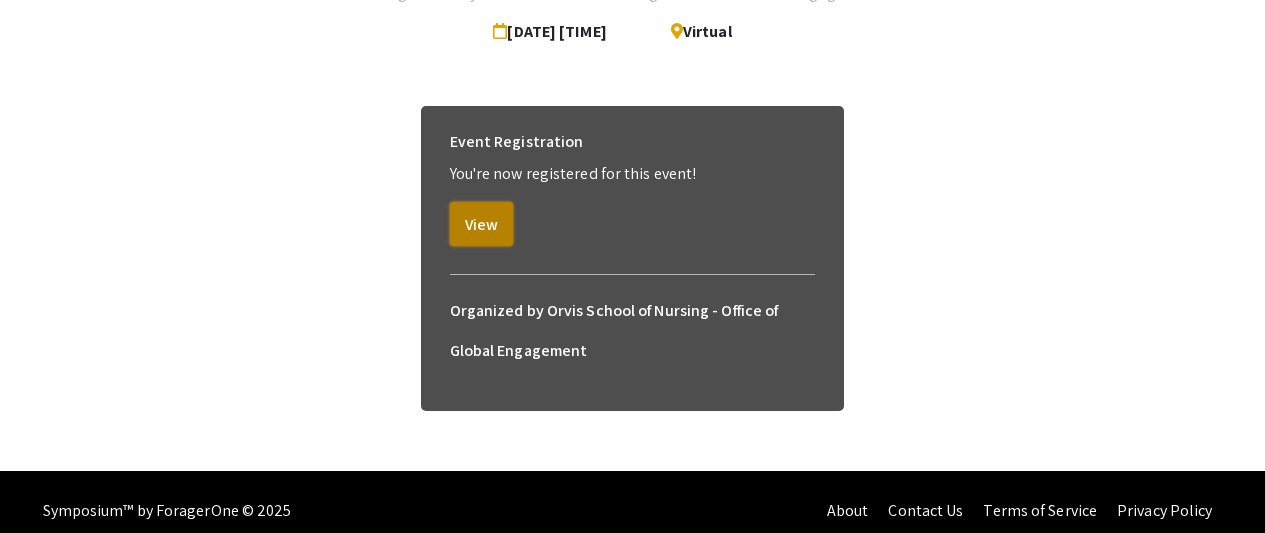 click on "View" 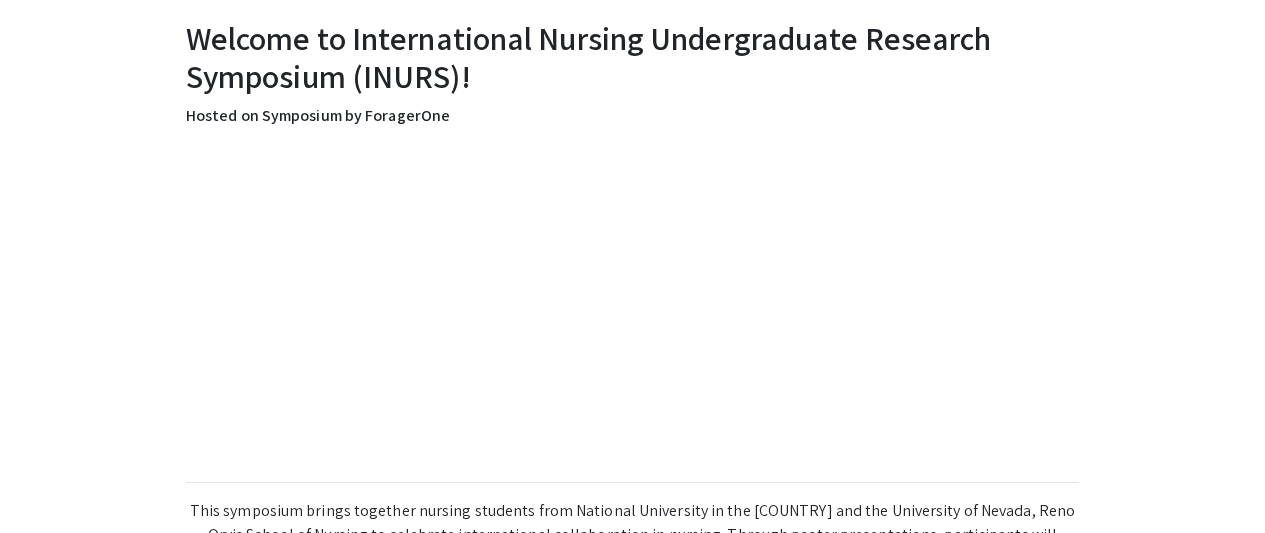 scroll, scrollTop: 500, scrollLeft: 0, axis: vertical 